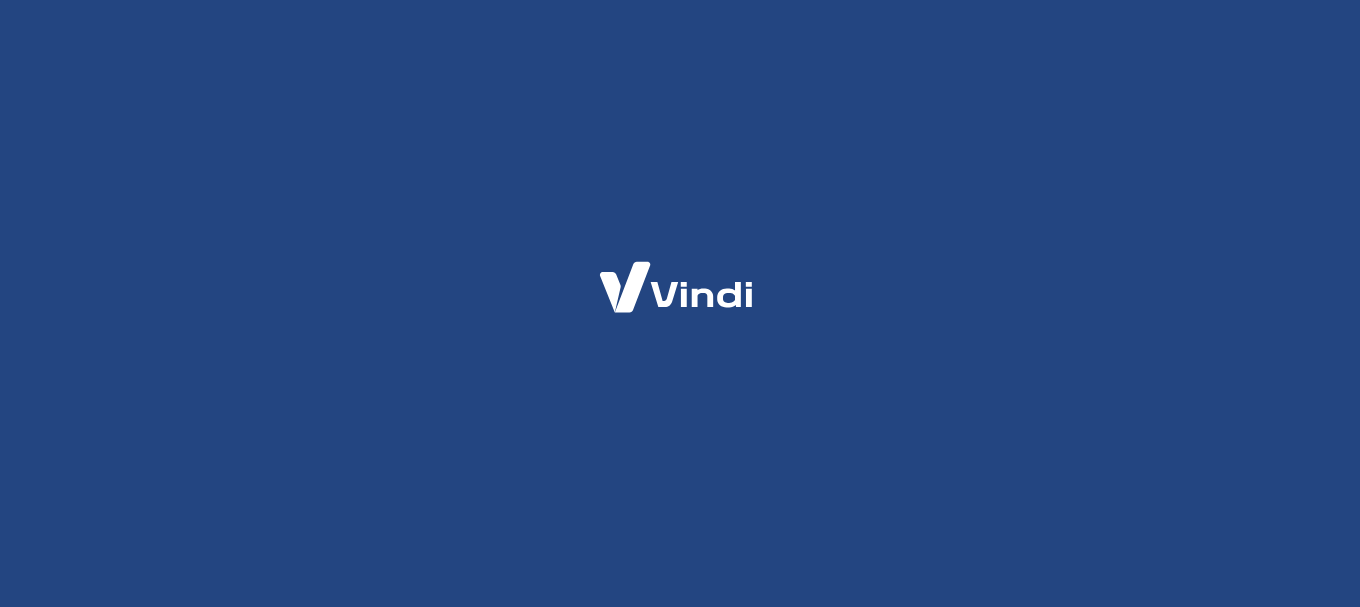 scroll, scrollTop: 0, scrollLeft: 0, axis: both 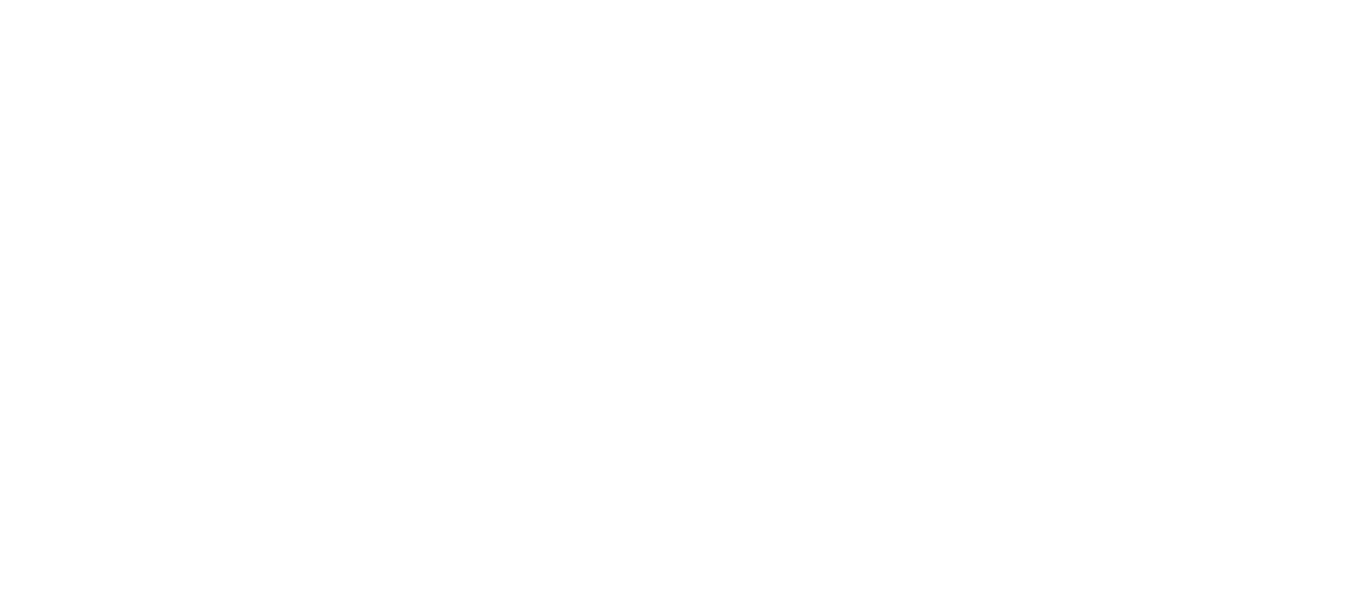 drag, startPoint x: 774, startPoint y: 483, endPoint x: 791, endPoint y: 470, distance: 21.400934 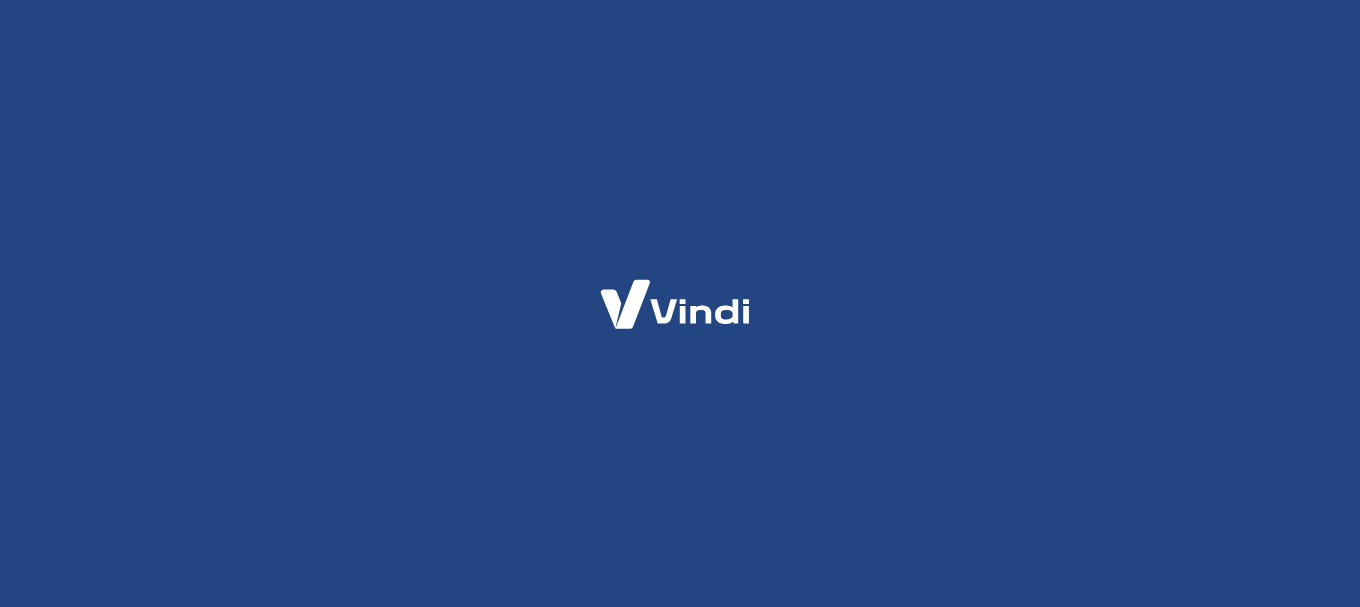 scroll, scrollTop: 0, scrollLeft: 0, axis: both 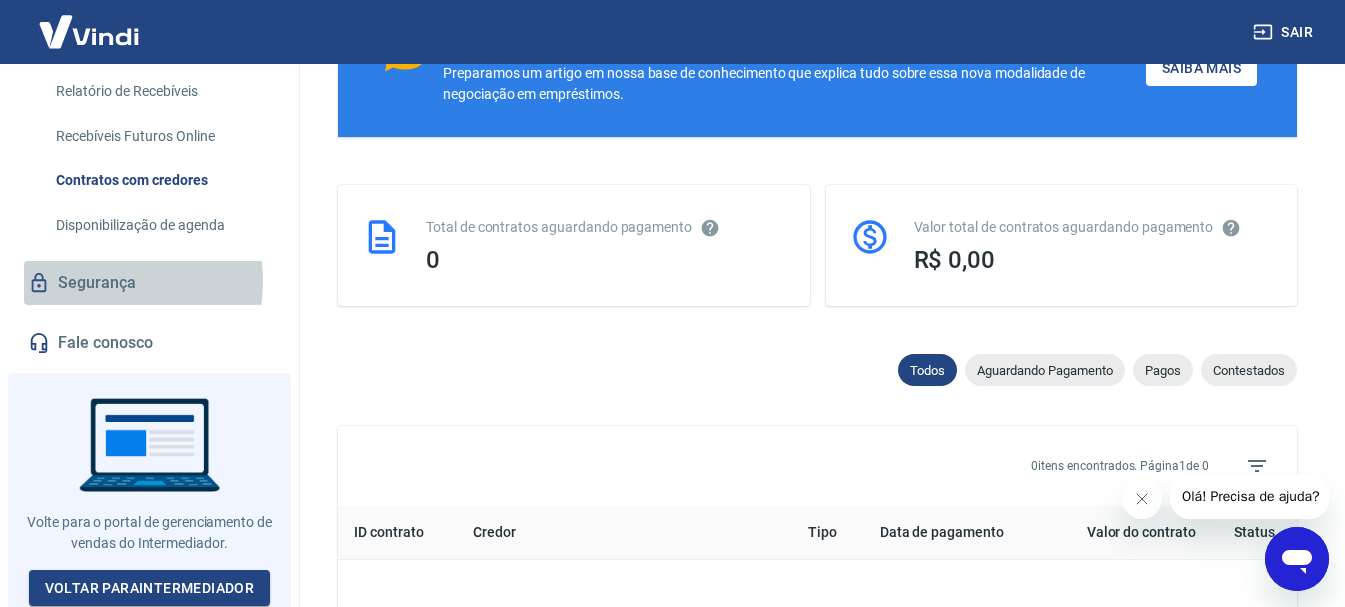 click on "Segurança" at bounding box center [149, 283] 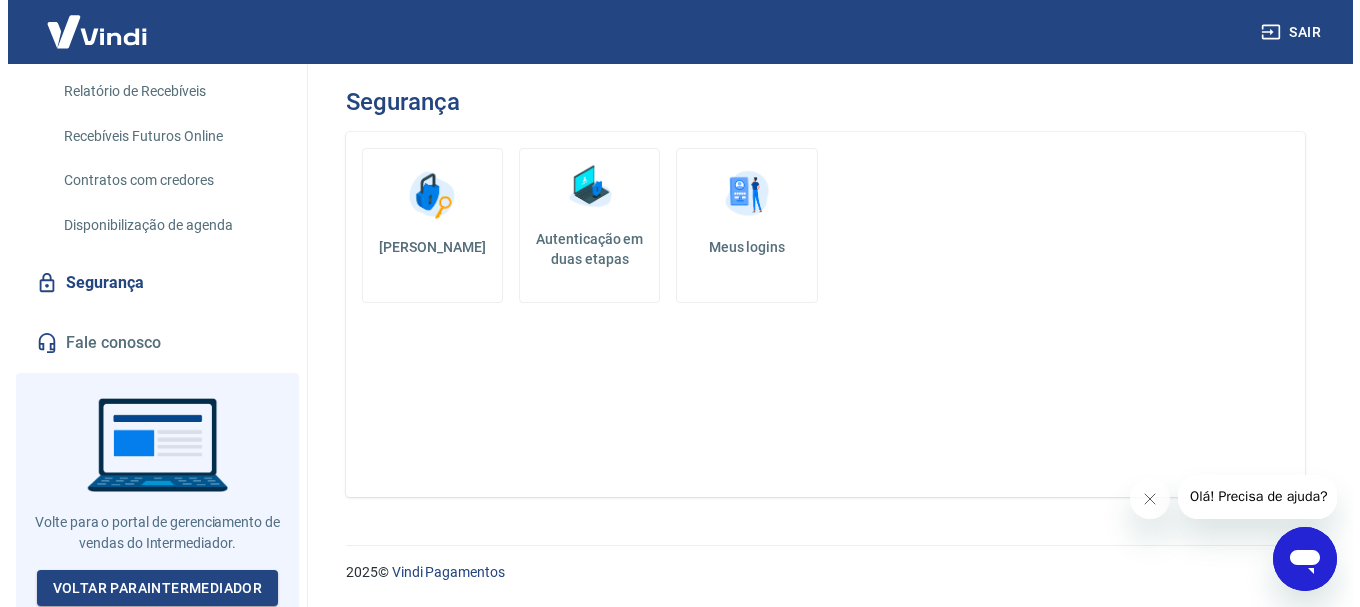 scroll, scrollTop: 0, scrollLeft: 0, axis: both 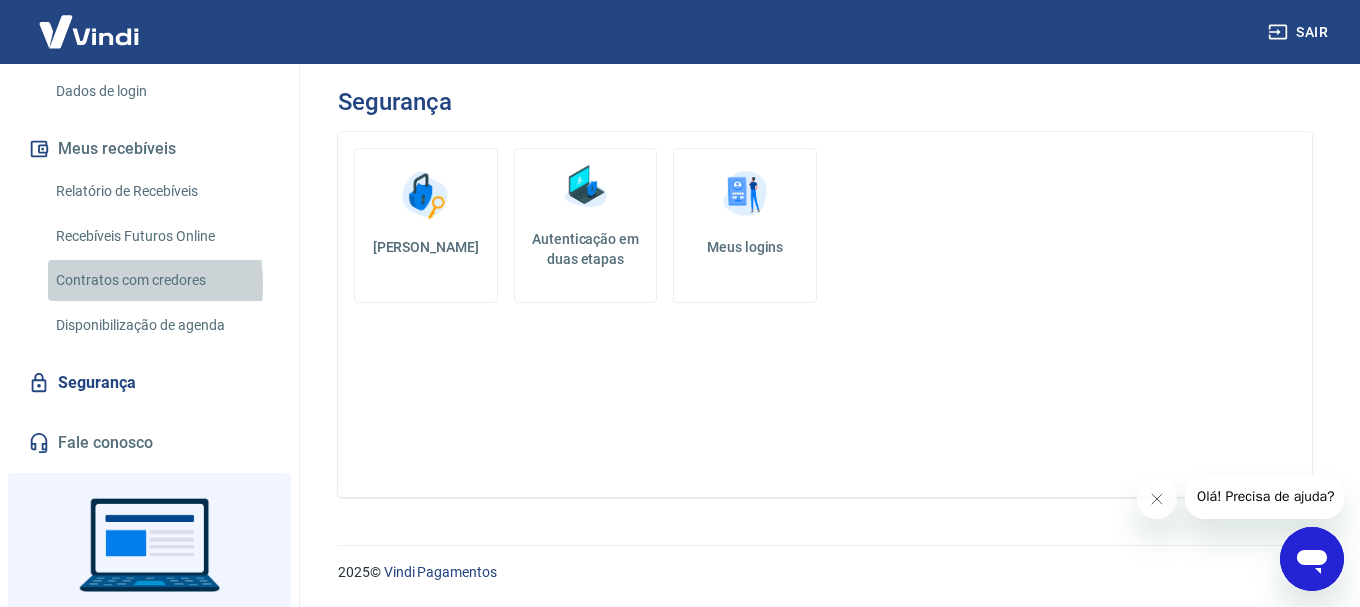 click on "Contratos com credores" at bounding box center [161, 280] 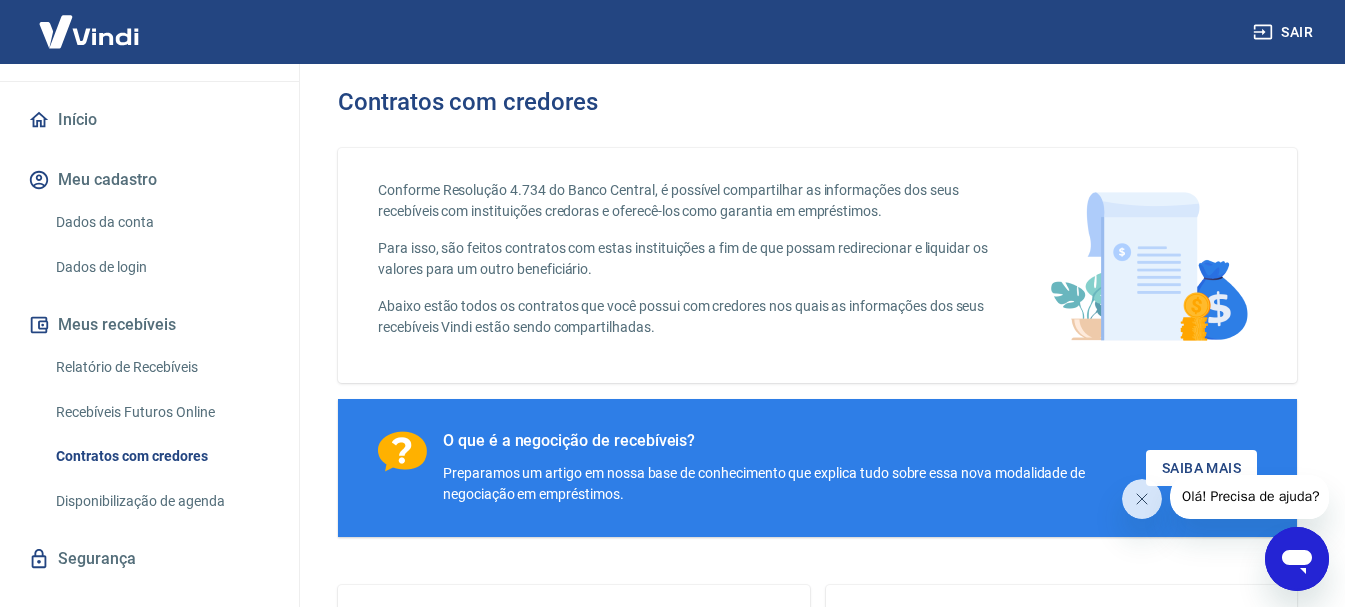 scroll, scrollTop: 129, scrollLeft: 0, axis: vertical 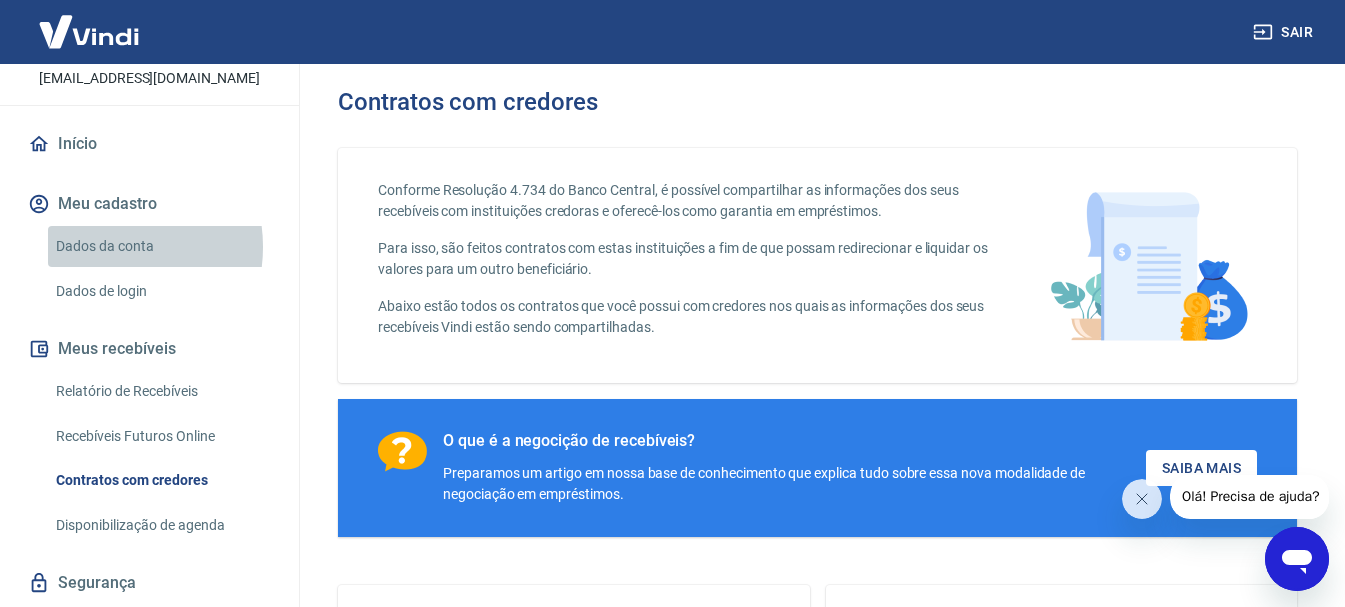 click on "Dados da conta" at bounding box center [161, 246] 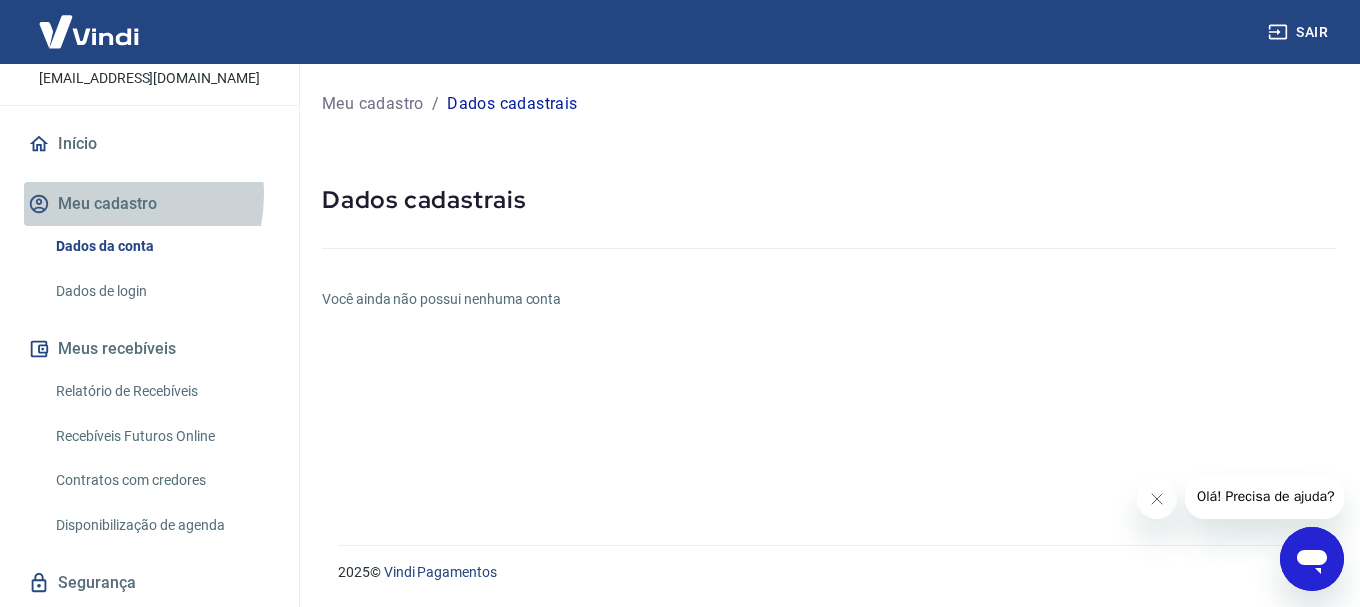 click on "Meu cadastro" at bounding box center [149, 204] 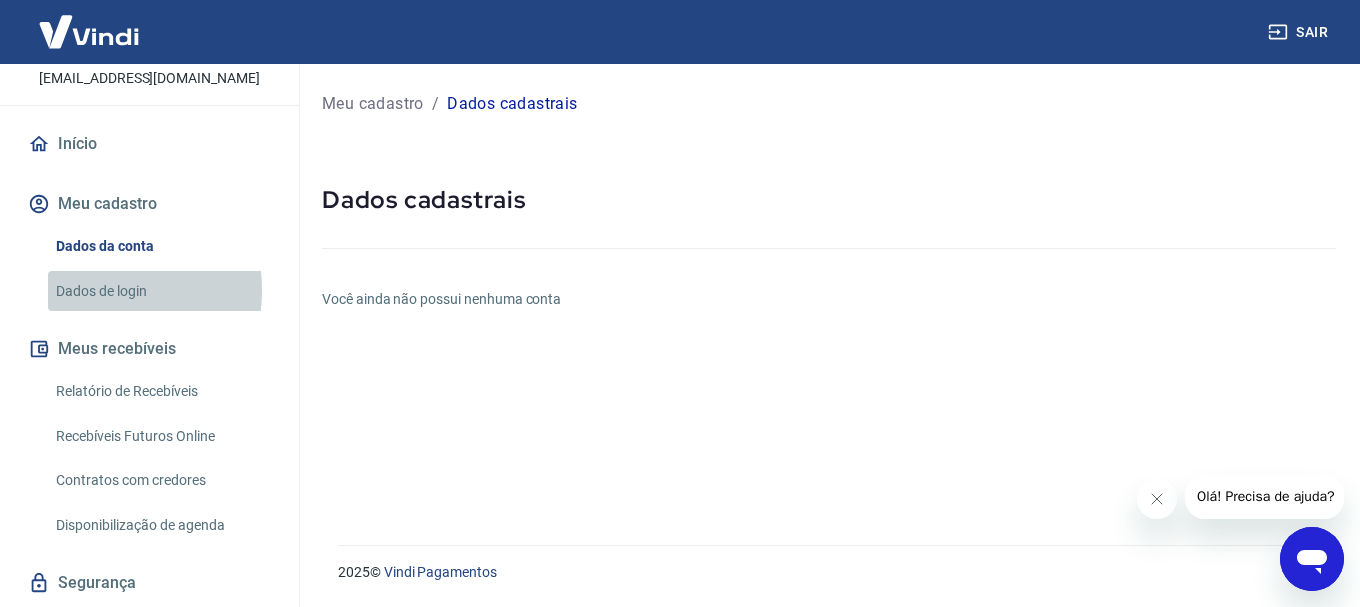 click on "Dados de login" at bounding box center (161, 291) 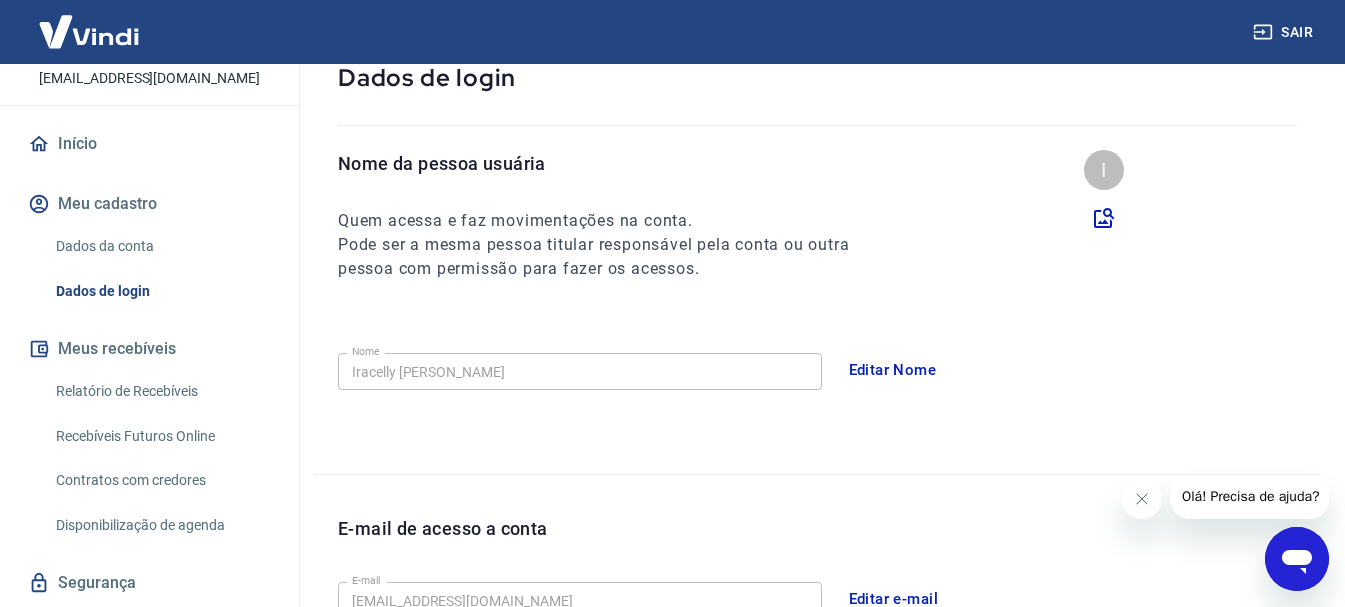scroll, scrollTop: 300, scrollLeft: 0, axis: vertical 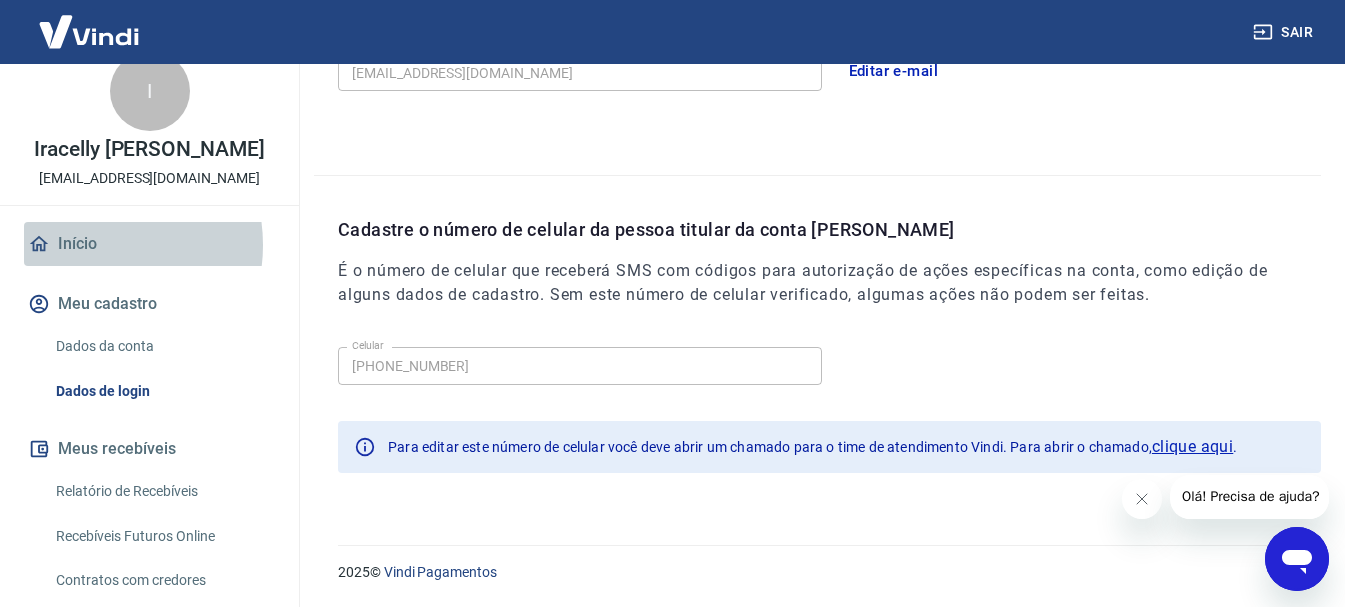 click on "Início" at bounding box center (149, 244) 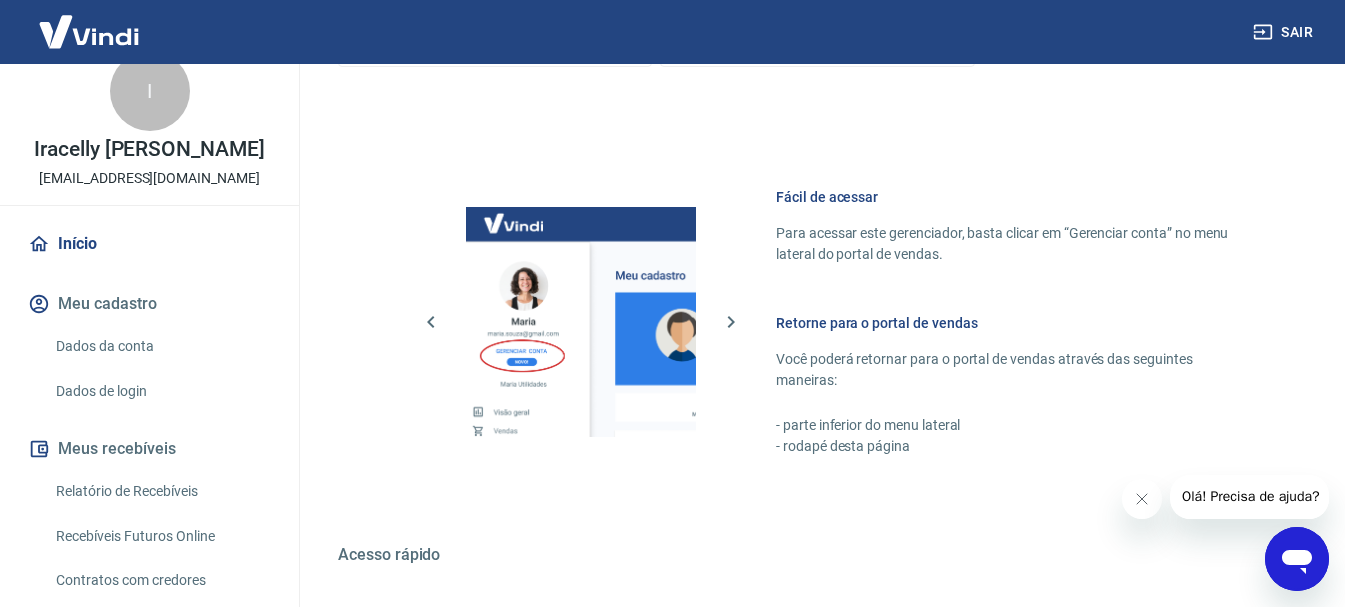 scroll, scrollTop: 941, scrollLeft: 0, axis: vertical 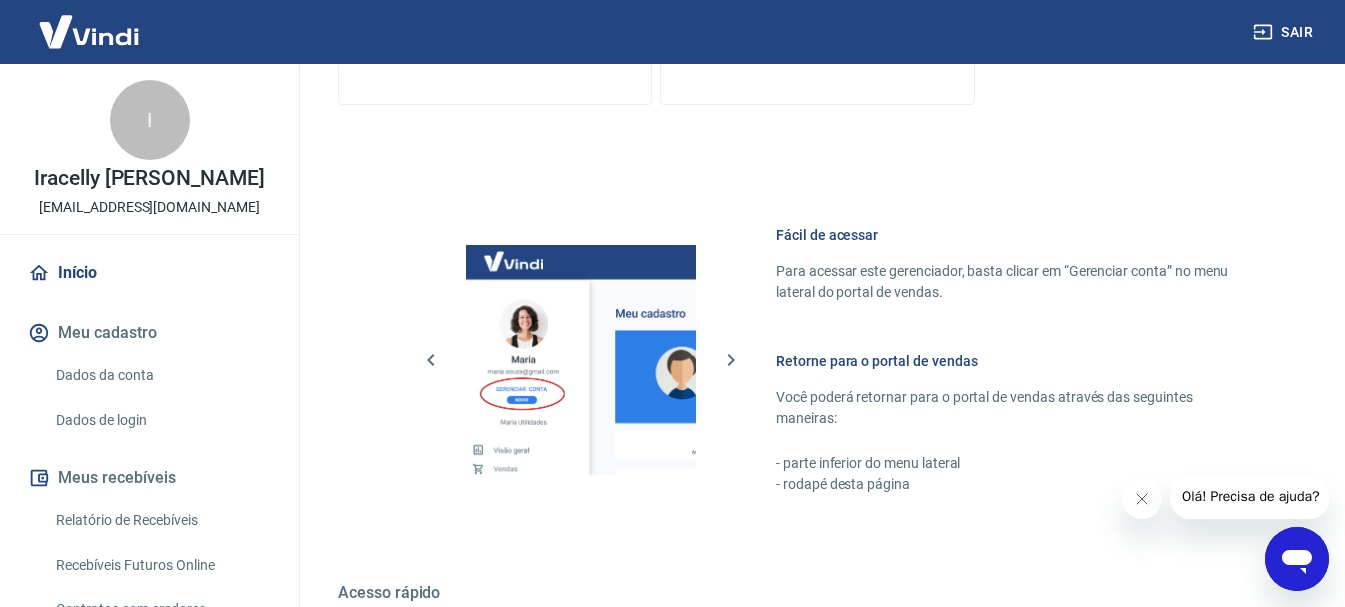 click at bounding box center (89, 31) 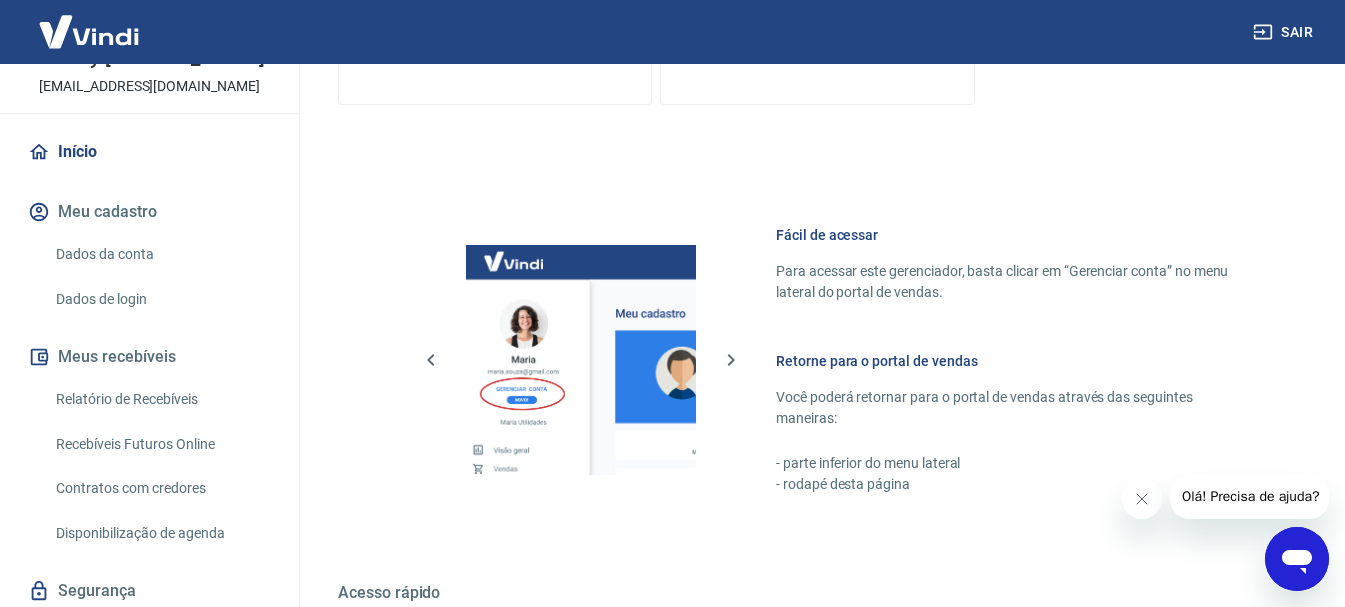 scroll, scrollTop: 400, scrollLeft: 0, axis: vertical 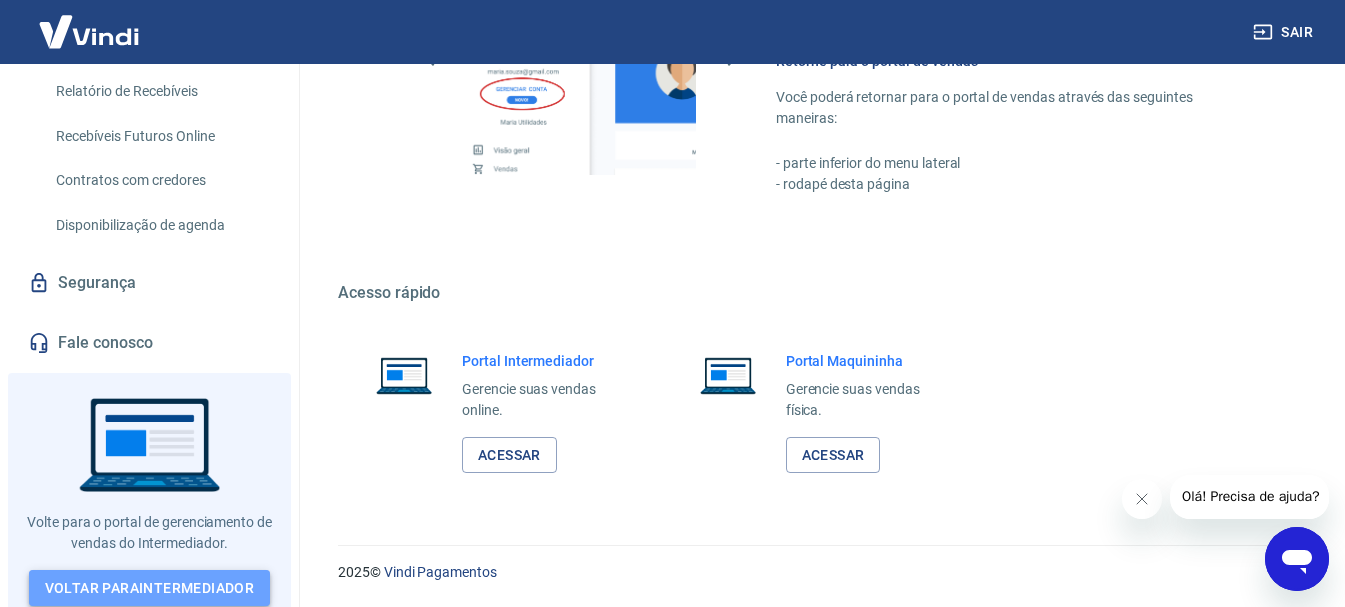 click on "Voltar para  Intermediador" at bounding box center (150, 588) 